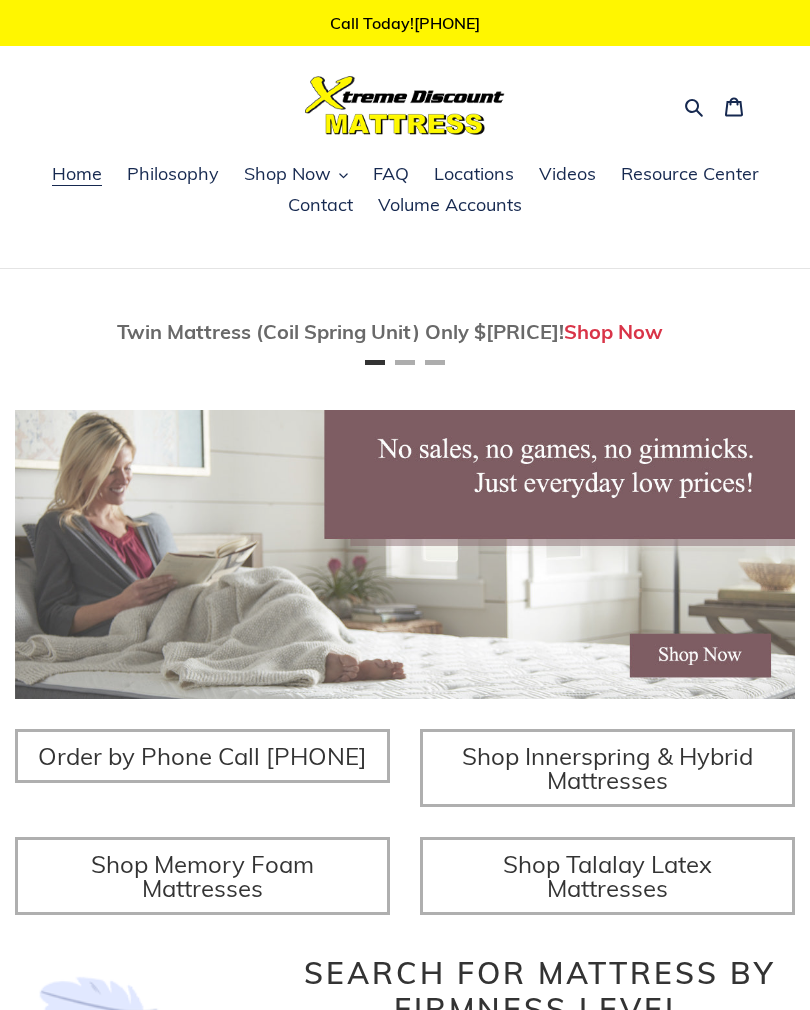 scroll, scrollTop: 0, scrollLeft: 0, axis: both 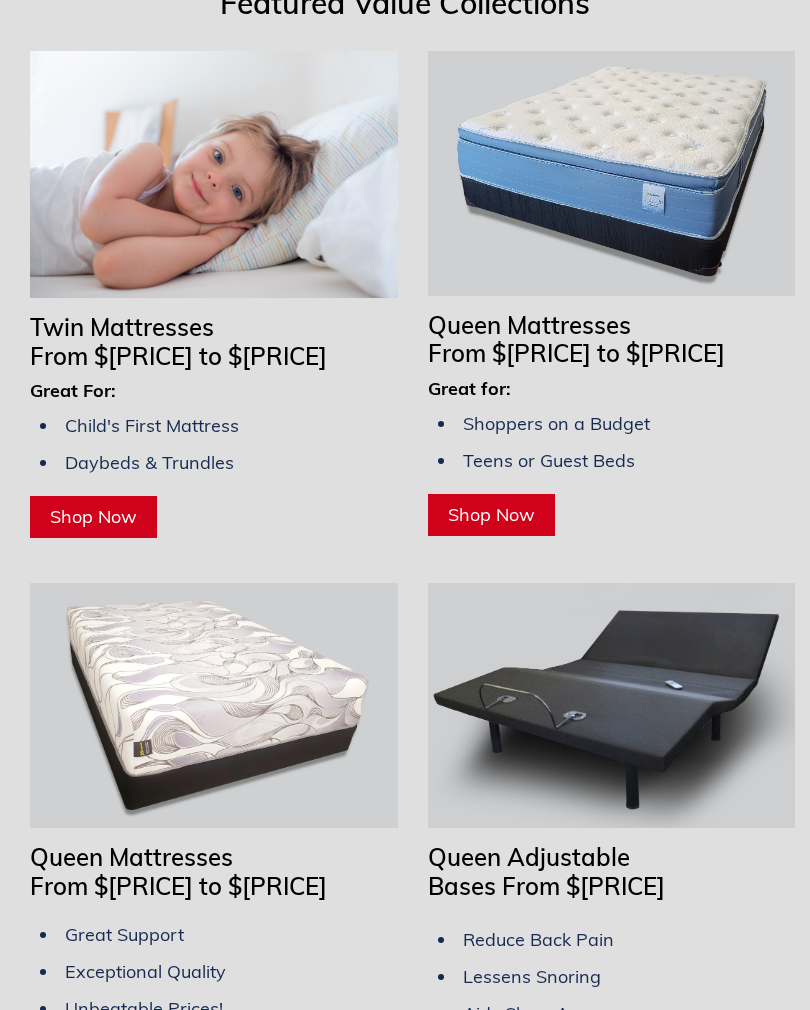 click at bounding box center [612, 705] 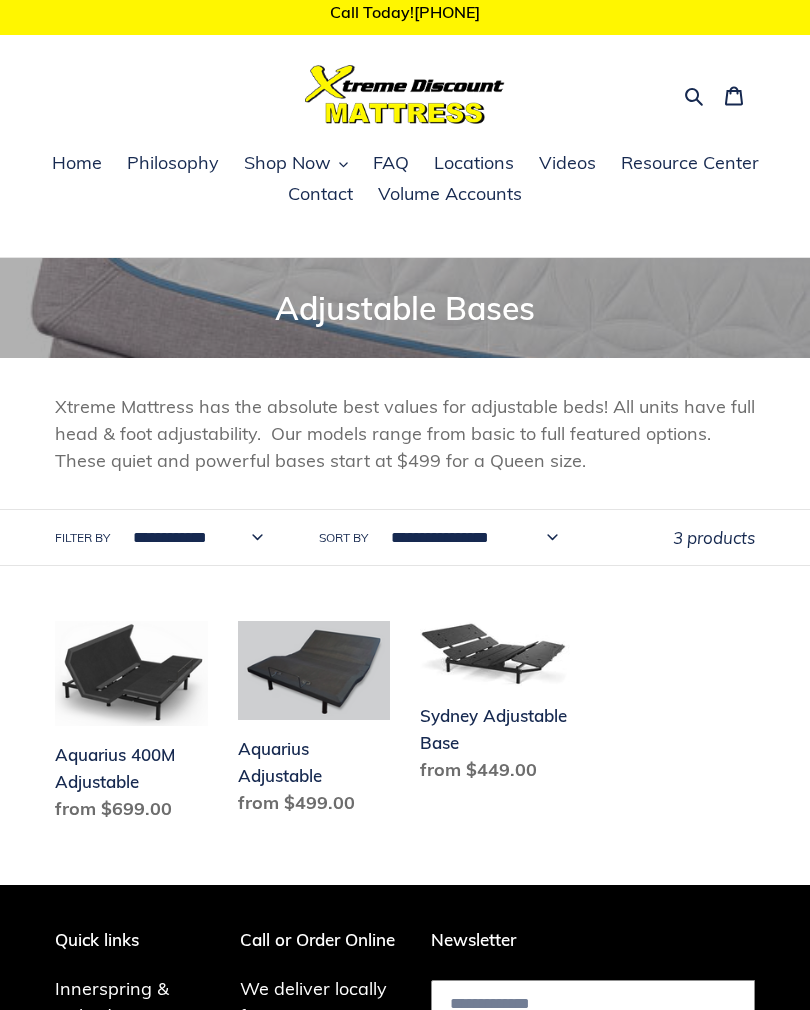 scroll, scrollTop: 0, scrollLeft: 0, axis: both 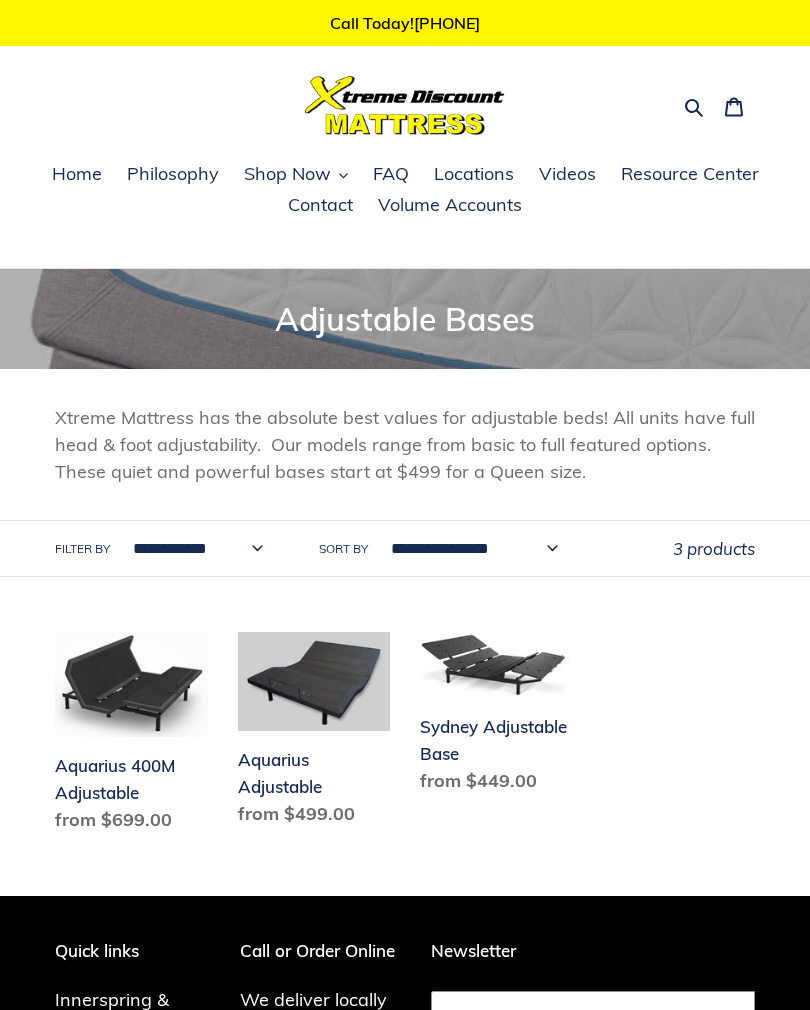 click on "Aquarius 400M Adjustable" at bounding box center [131, 736] 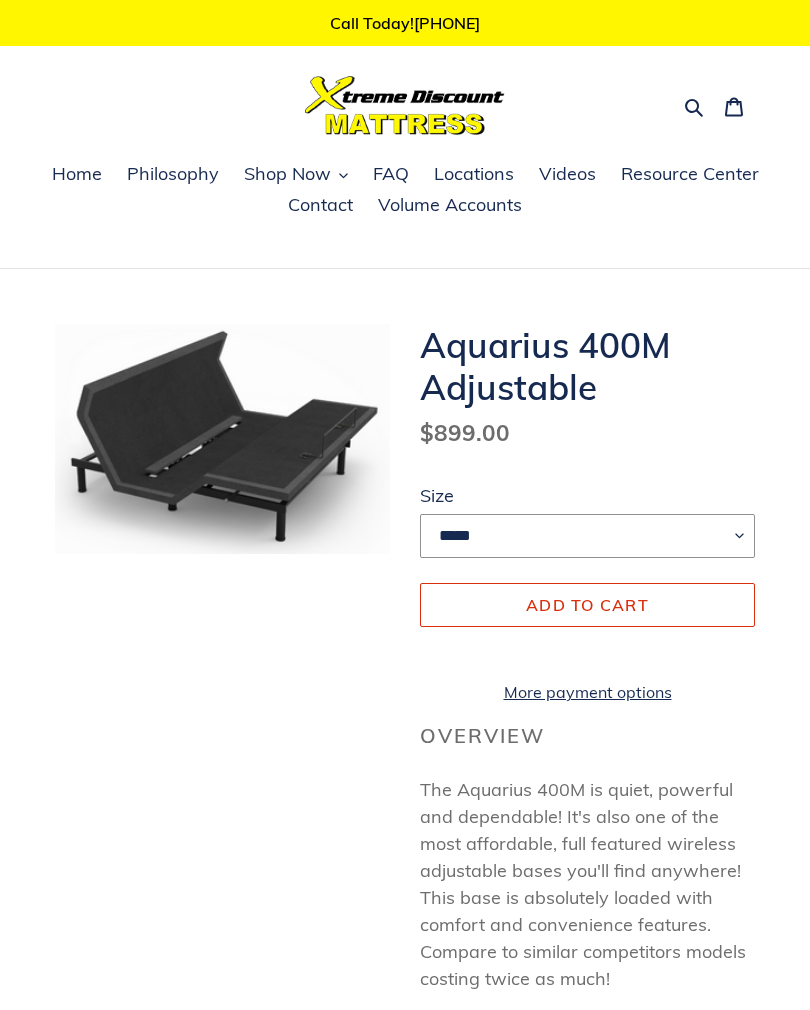 scroll, scrollTop: 0, scrollLeft: 0, axis: both 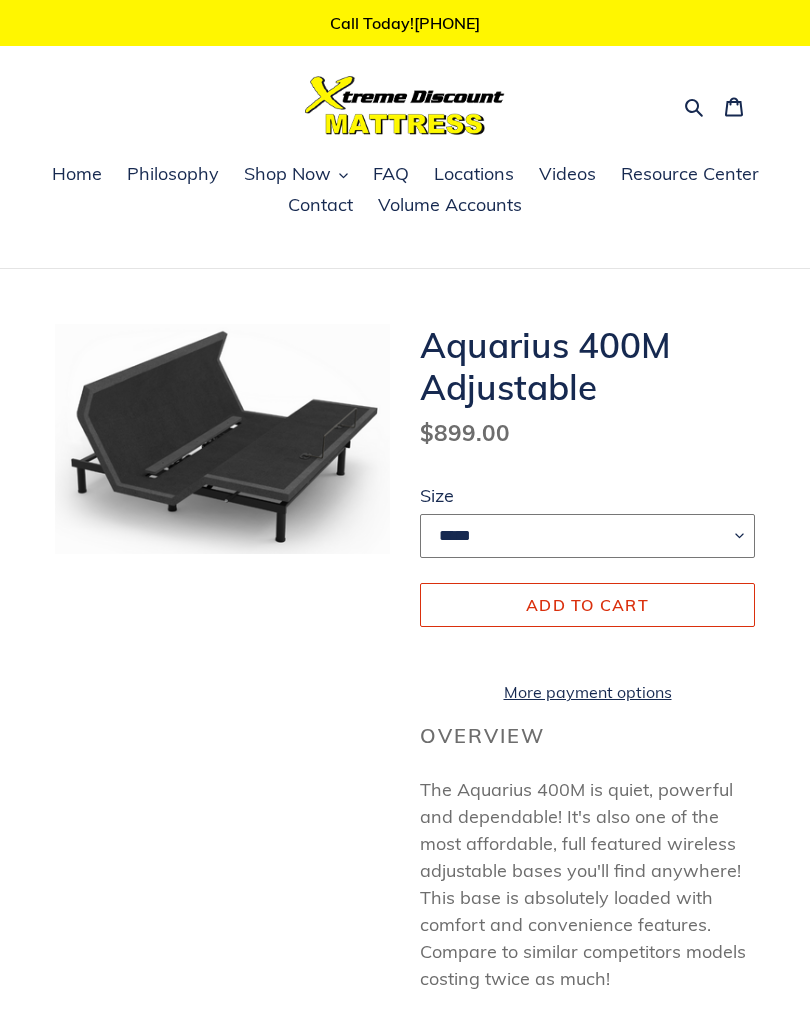 click on "*****
****
*******" at bounding box center [587, 536] 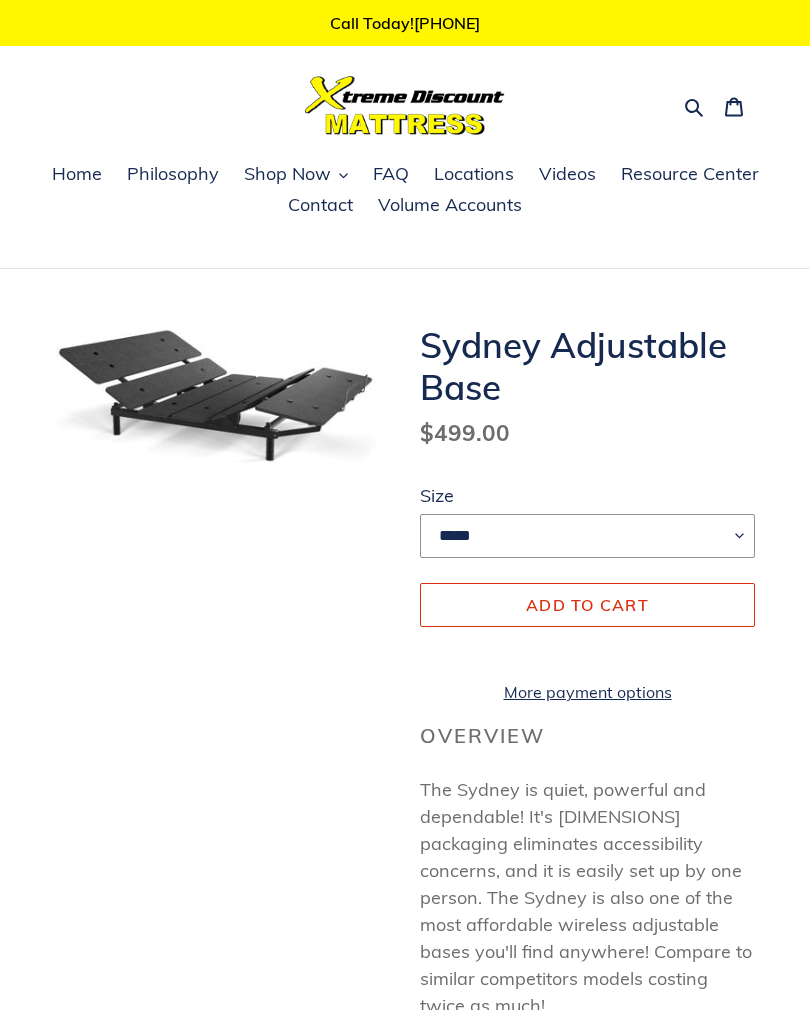 scroll, scrollTop: 0, scrollLeft: 0, axis: both 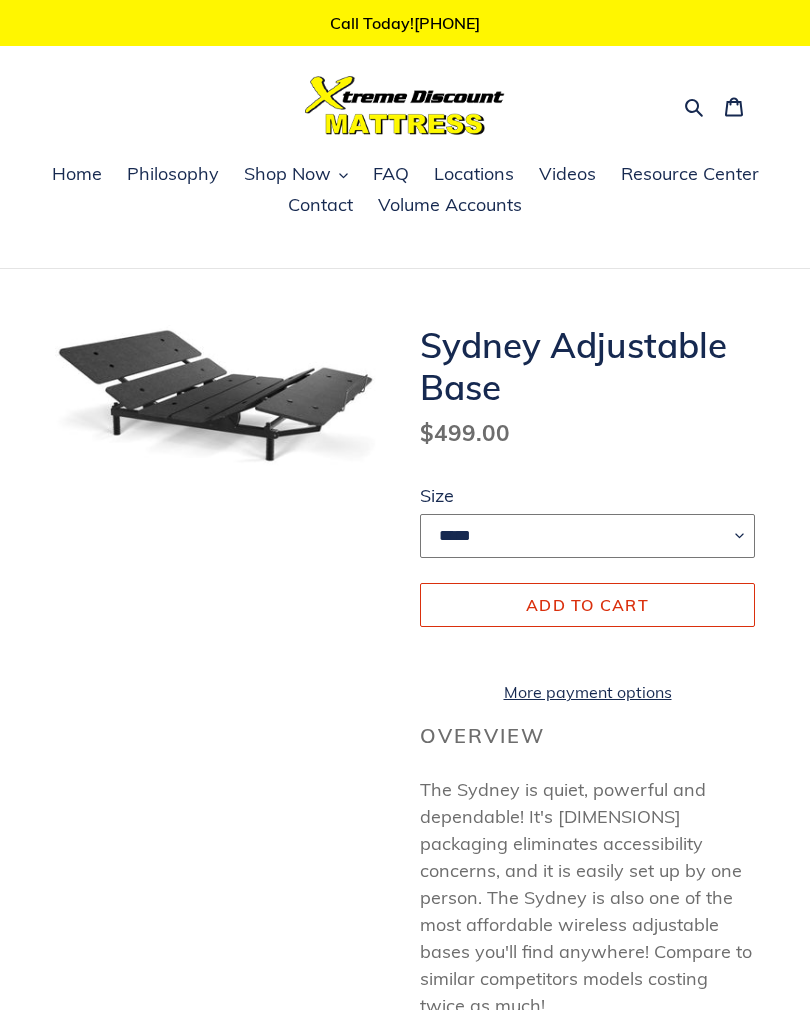 click on "*****
****
*******" at bounding box center [587, 536] 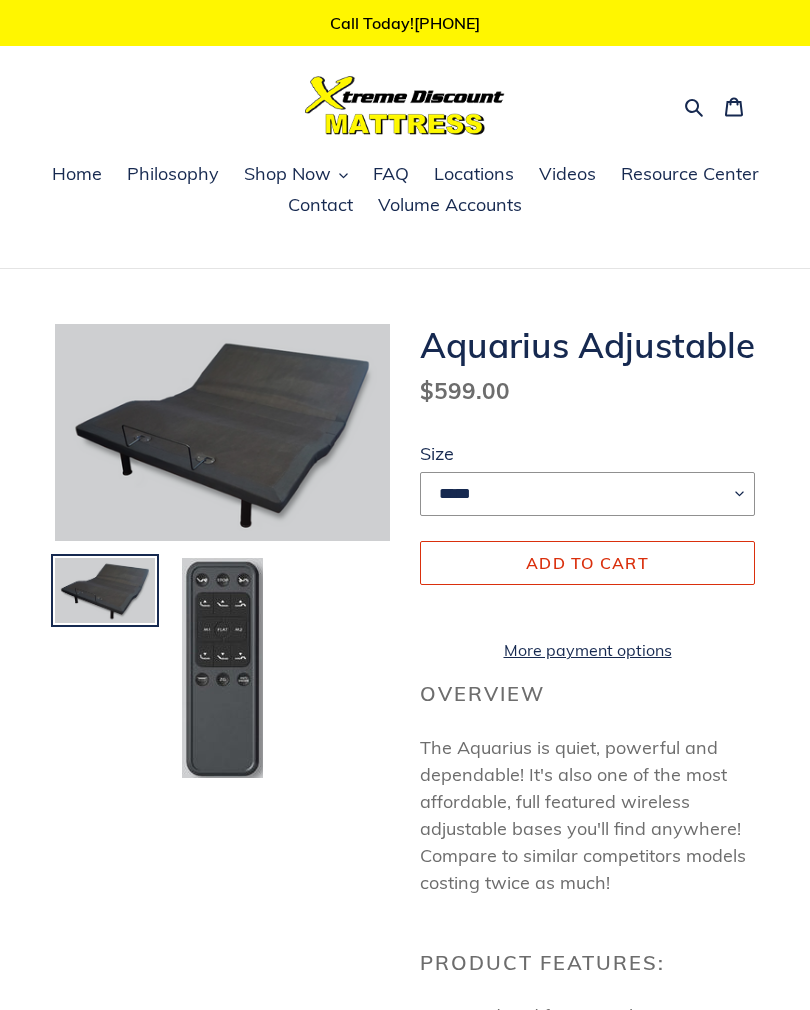 scroll, scrollTop: 0, scrollLeft: 0, axis: both 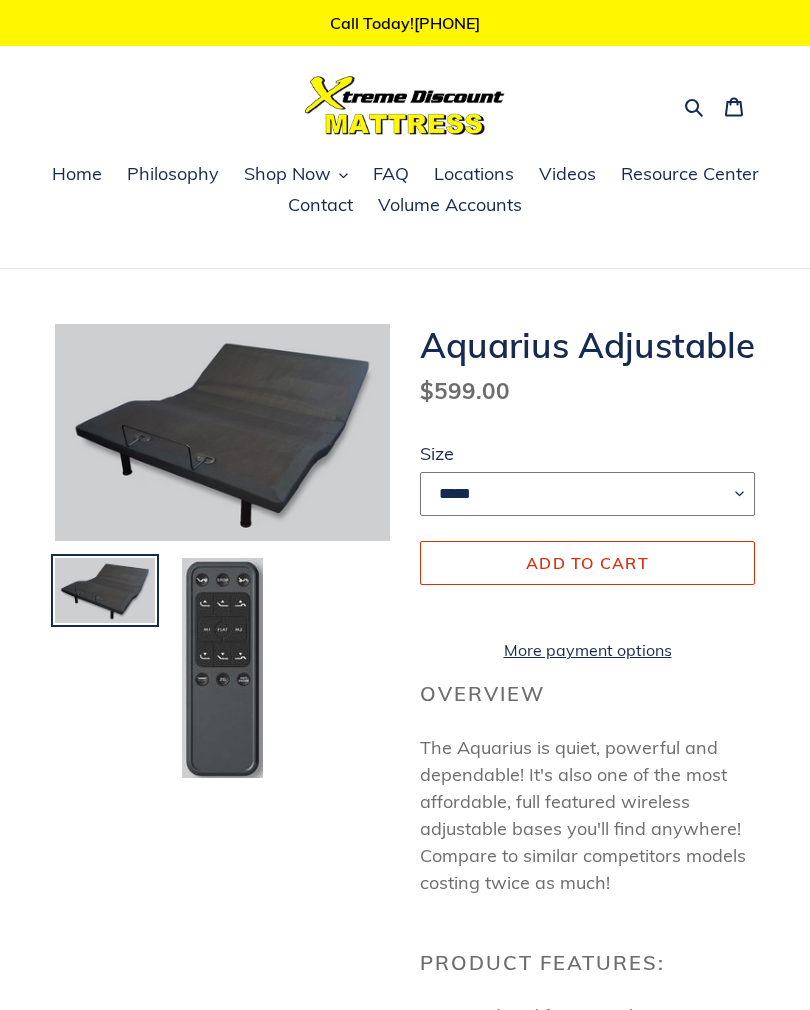 click on "*****
****
*******" at bounding box center [587, 494] 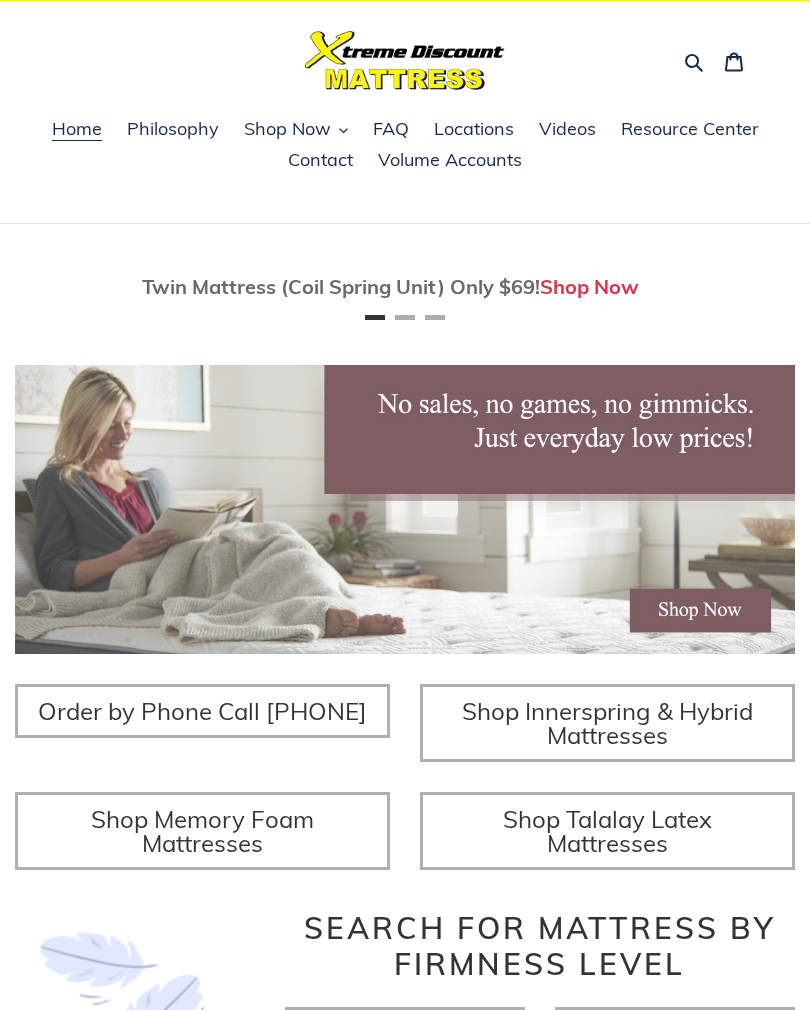 scroll, scrollTop: 0, scrollLeft: 0, axis: both 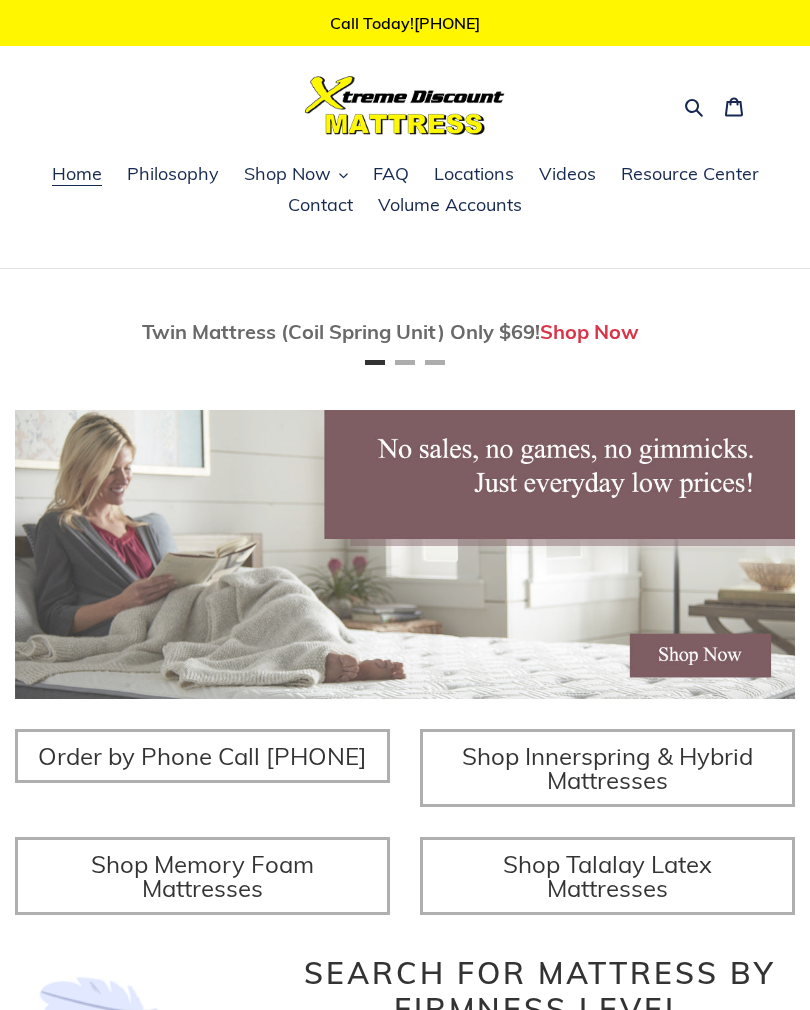 click 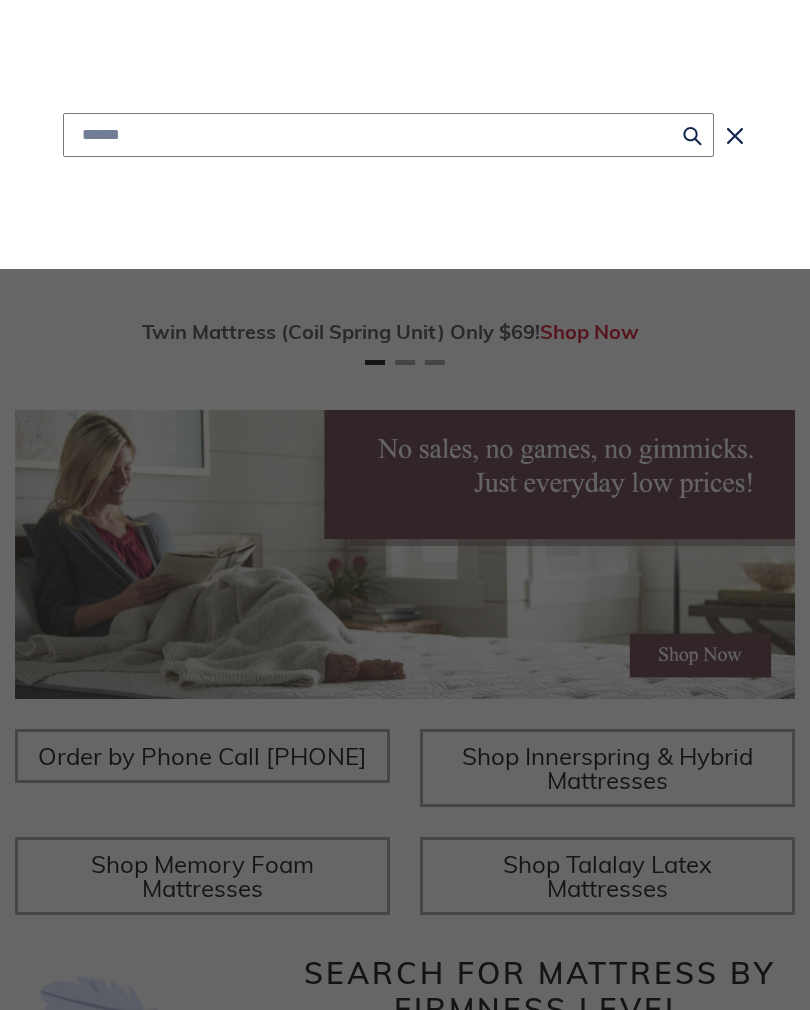type on "*" 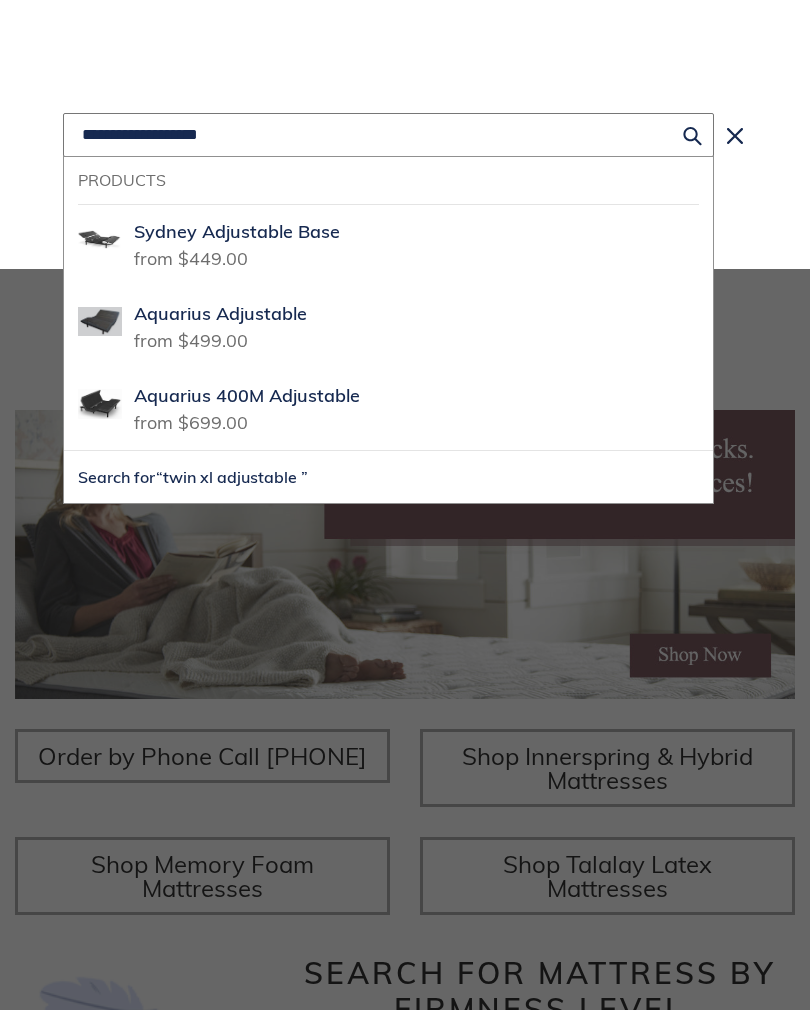 scroll, scrollTop: 0, scrollLeft: 0, axis: both 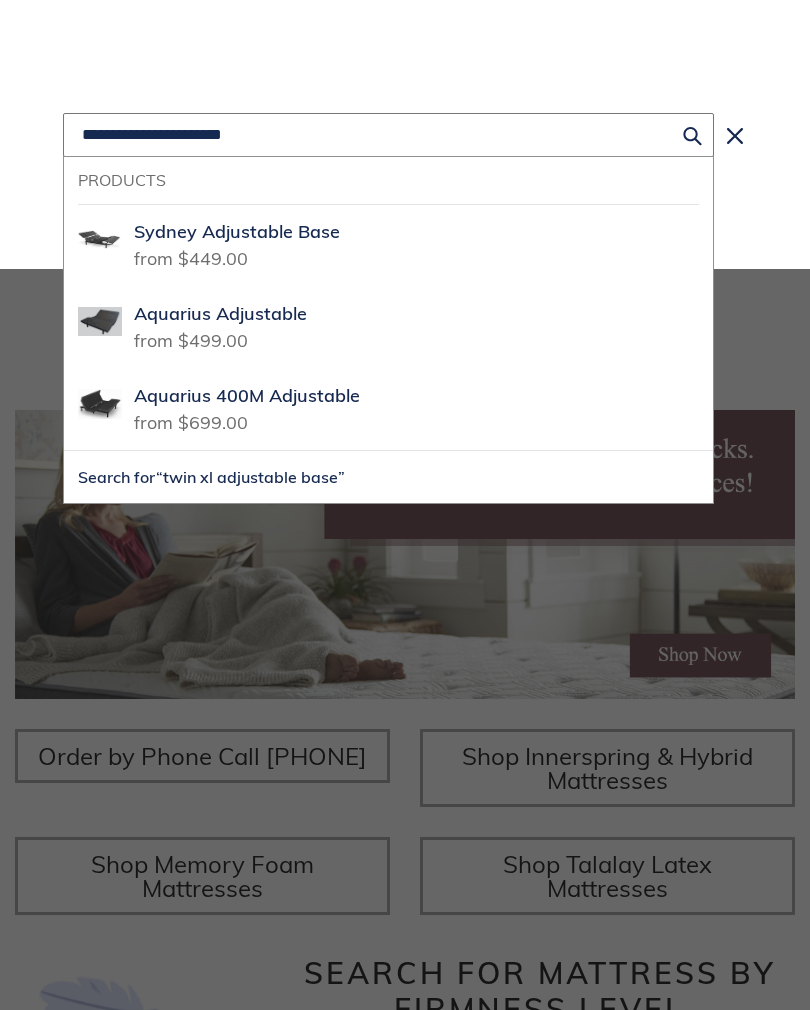 type on "**********" 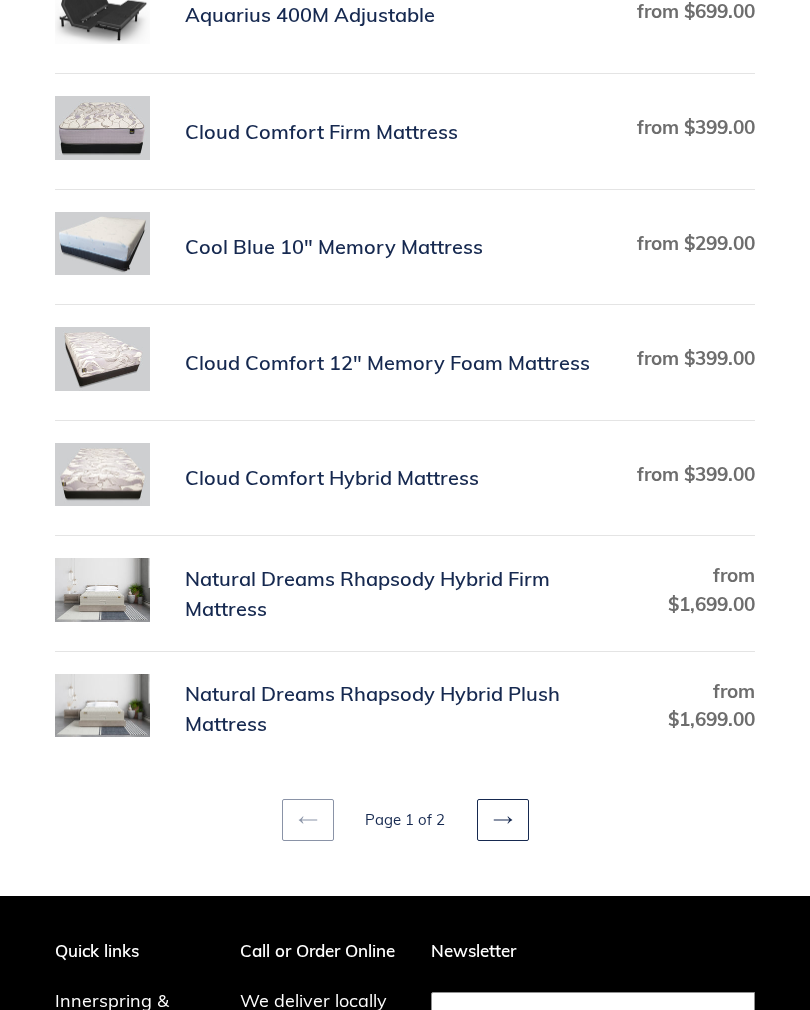 scroll, scrollTop: 750, scrollLeft: 0, axis: vertical 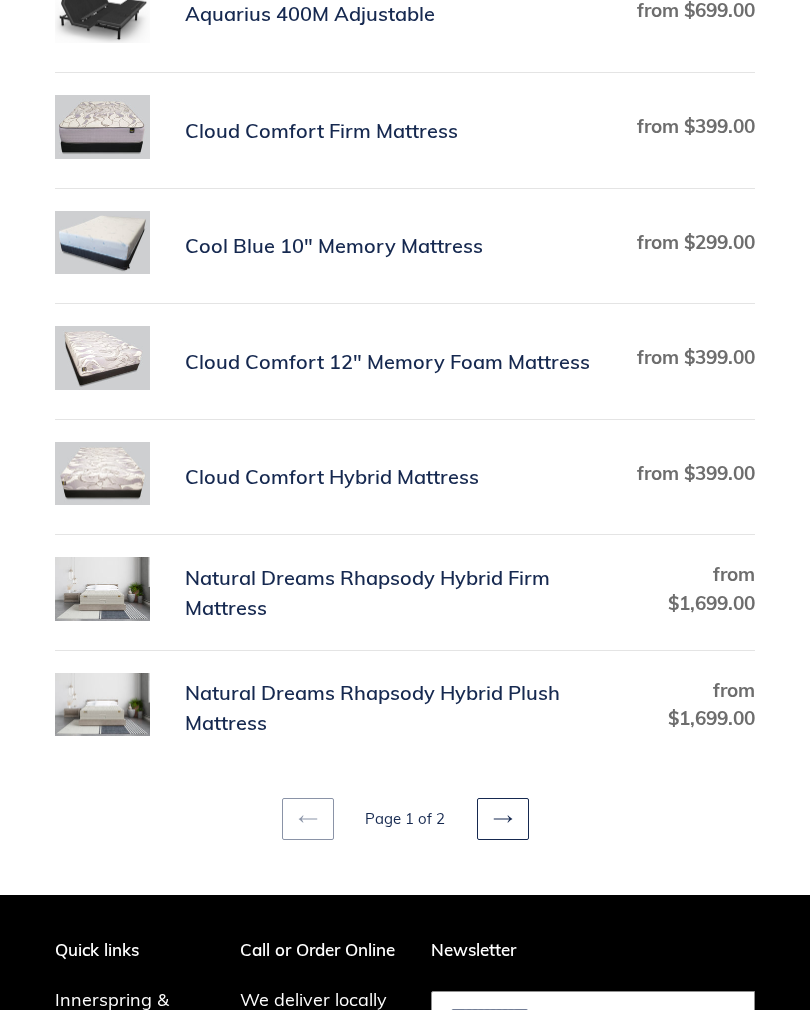 click on "Next page" at bounding box center [503, 820] 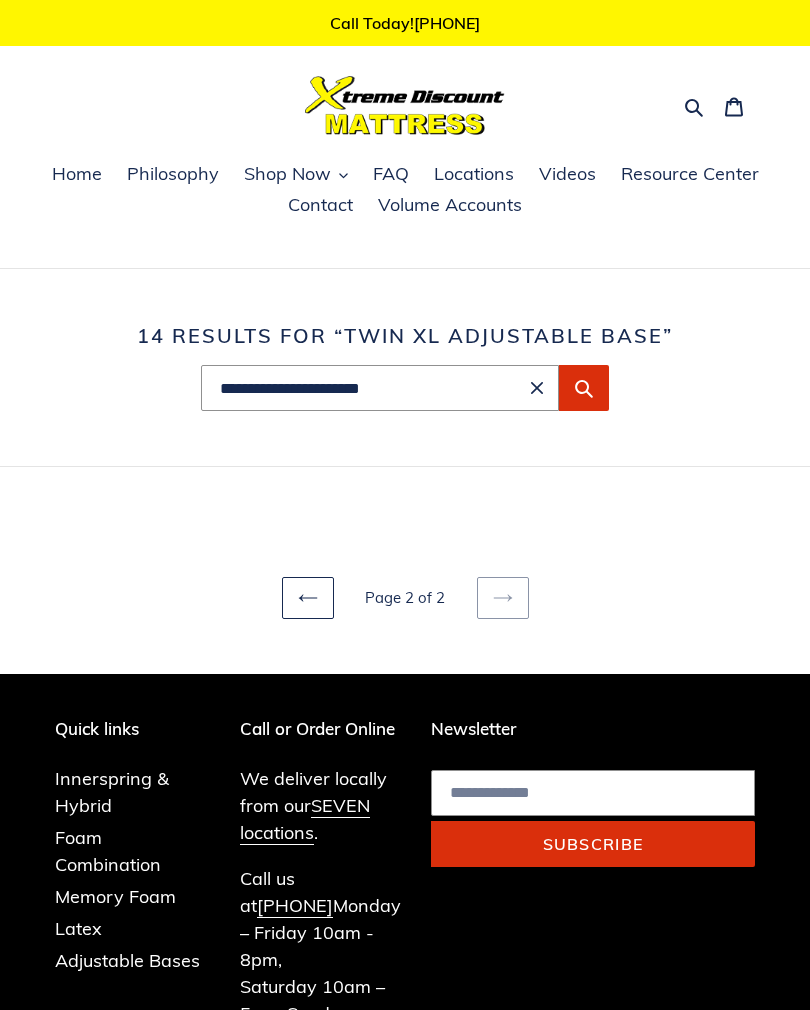 scroll, scrollTop: 0, scrollLeft: 0, axis: both 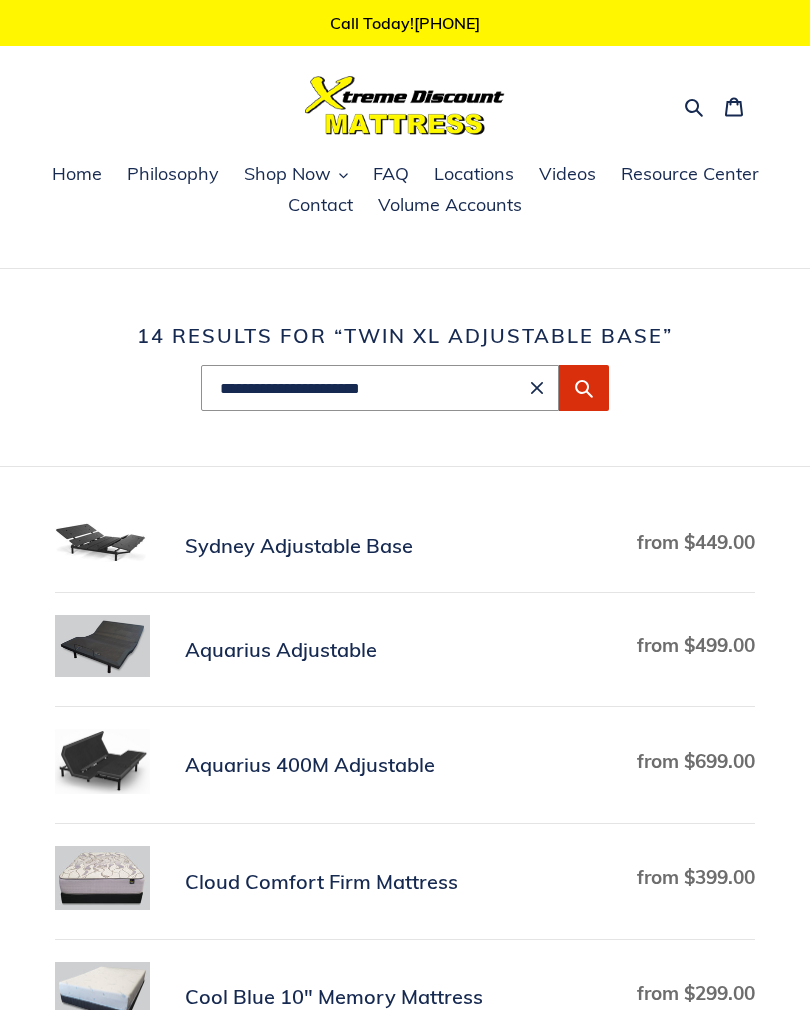 click on "Philosophy" at bounding box center [173, 174] 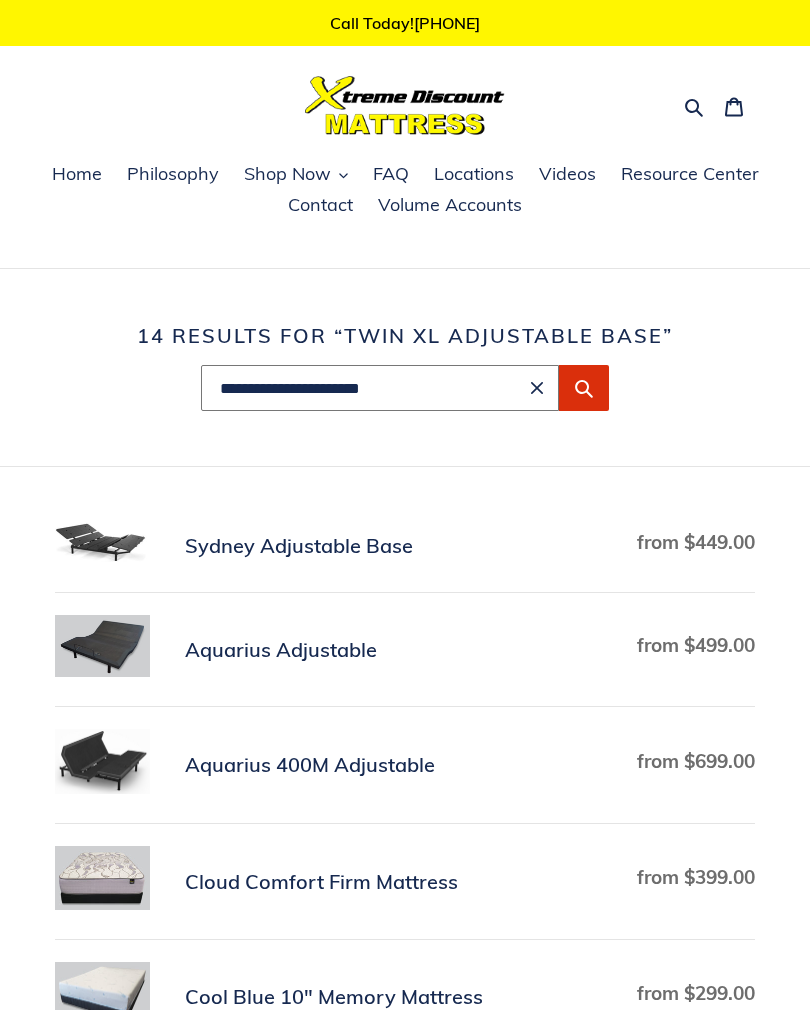click on "**********" at bounding box center [380, 388] 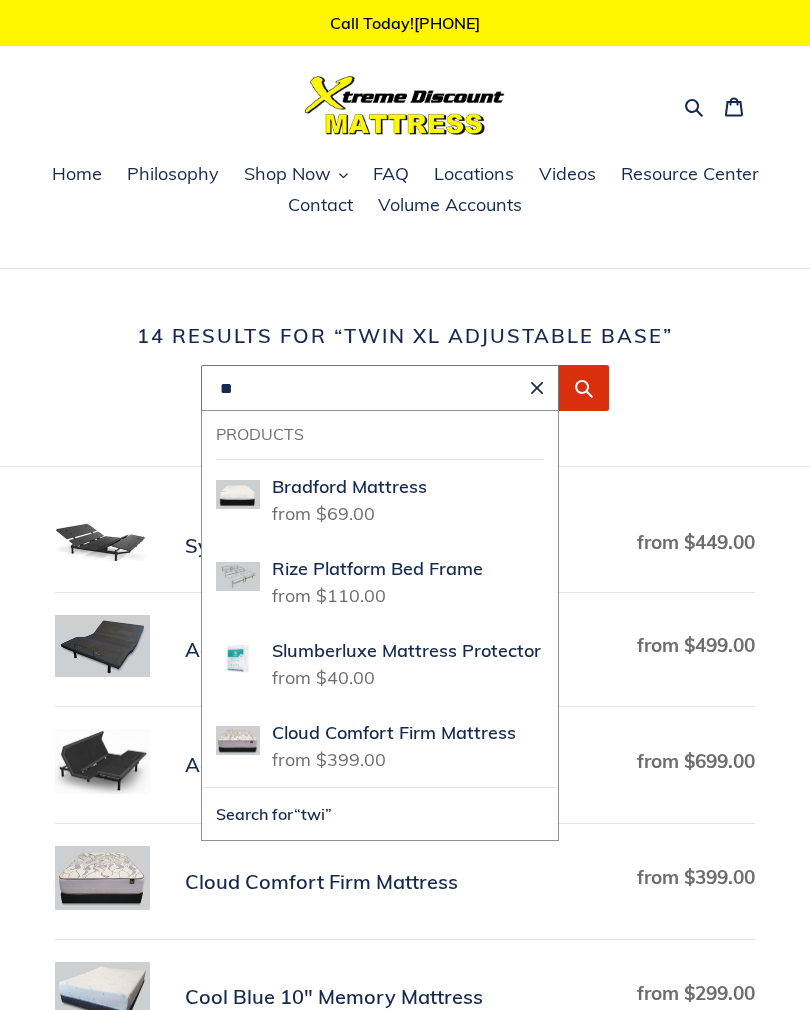 type on "*" 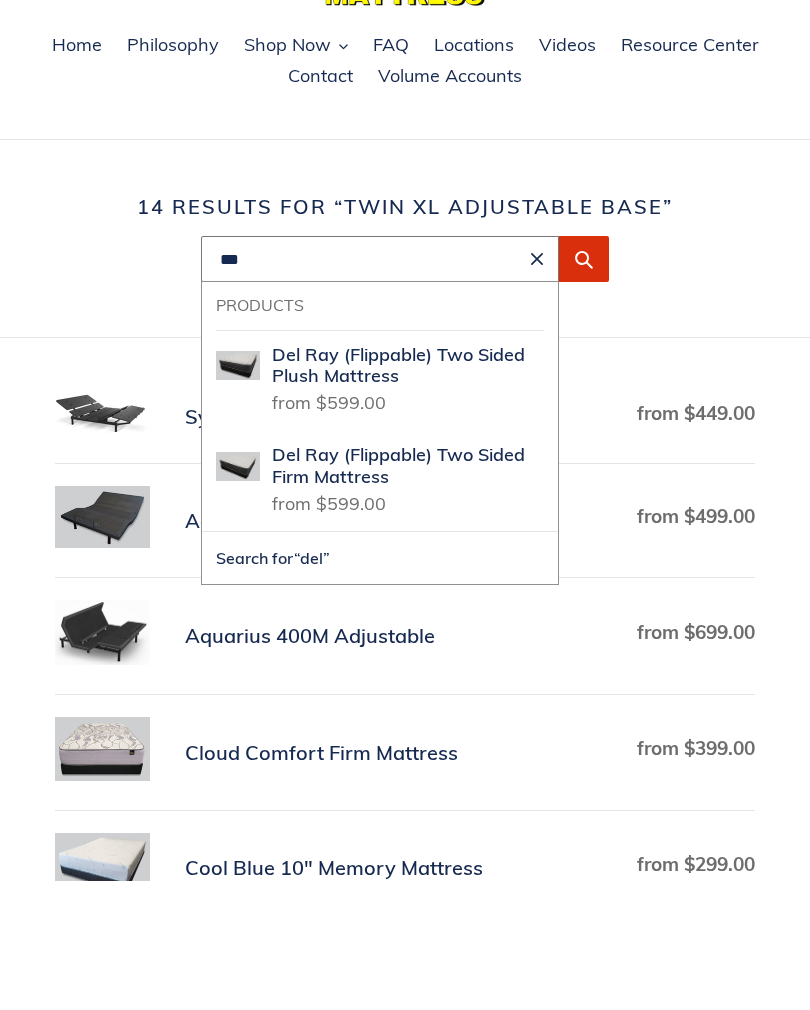 type on "***" 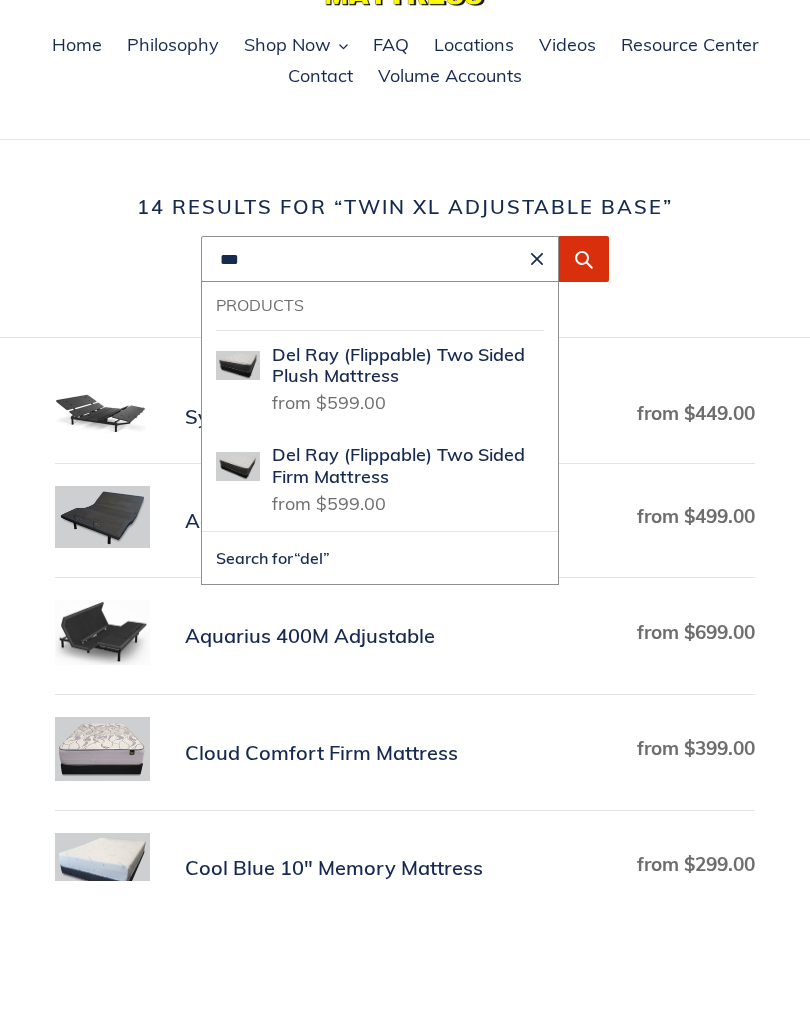 click on "Del Ray (Flippable) Two Sided Plush Mattress" at bounding box center (408, 495) 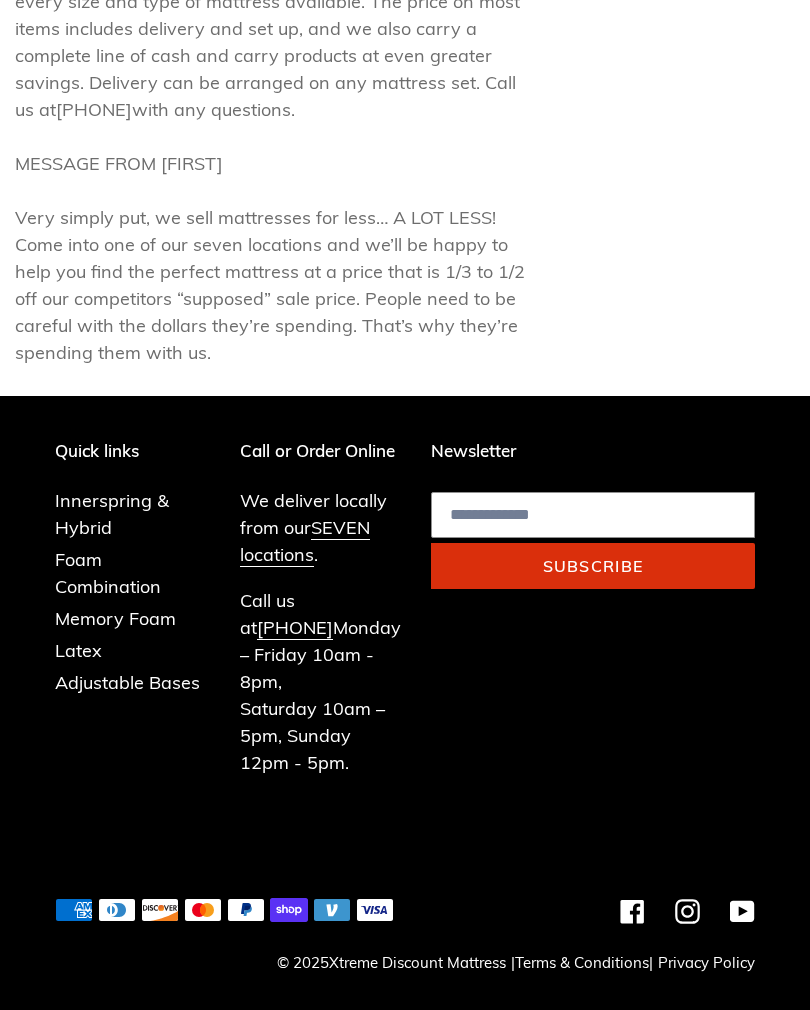 scroll, scrollTop: 1046, scrollLeft: 0, axis: vertical 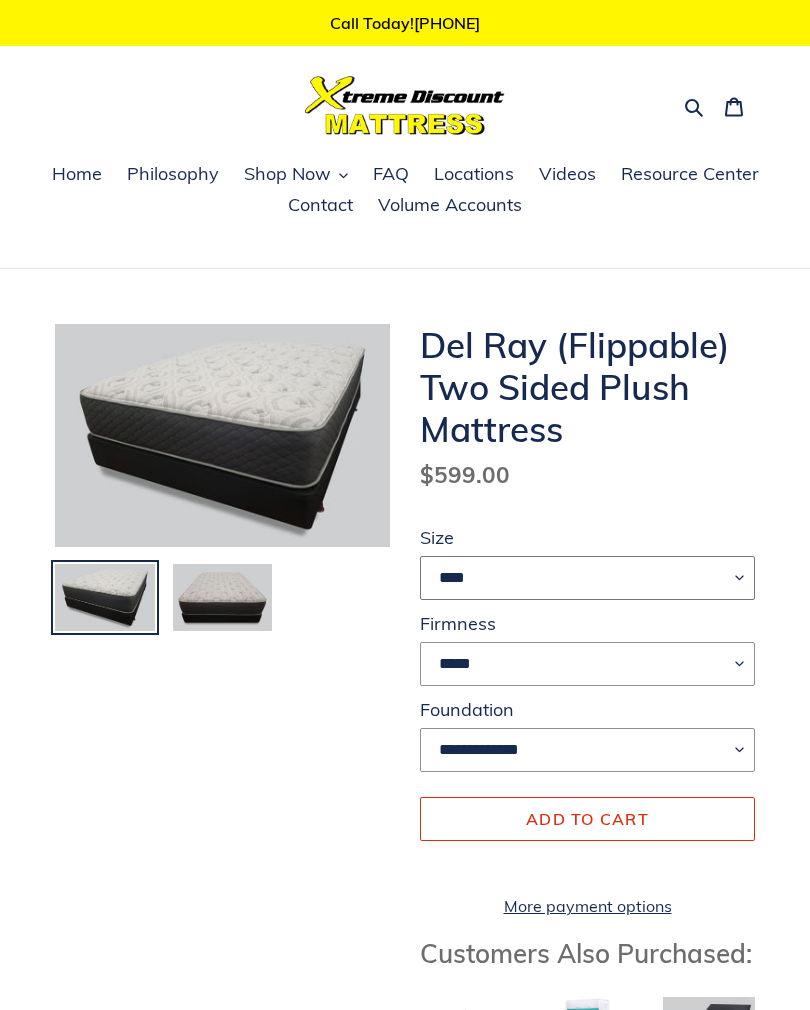 click on "**** ******* **** ***** ****" at bounding box center [587, 578] 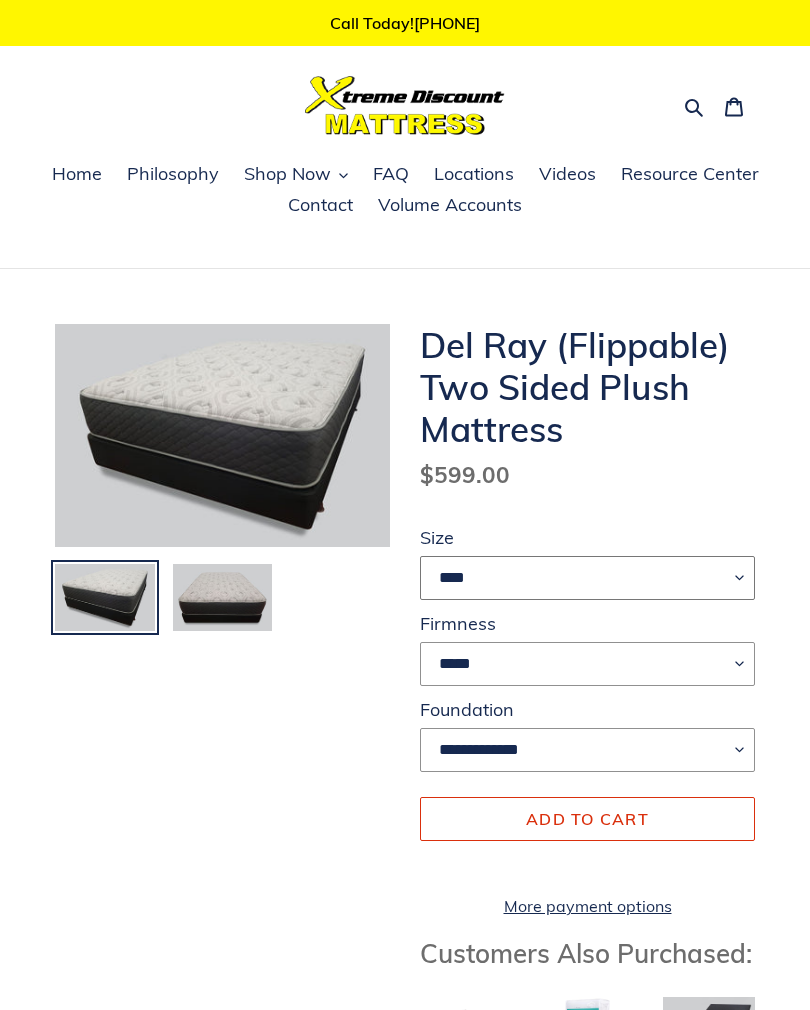 select on "*******" 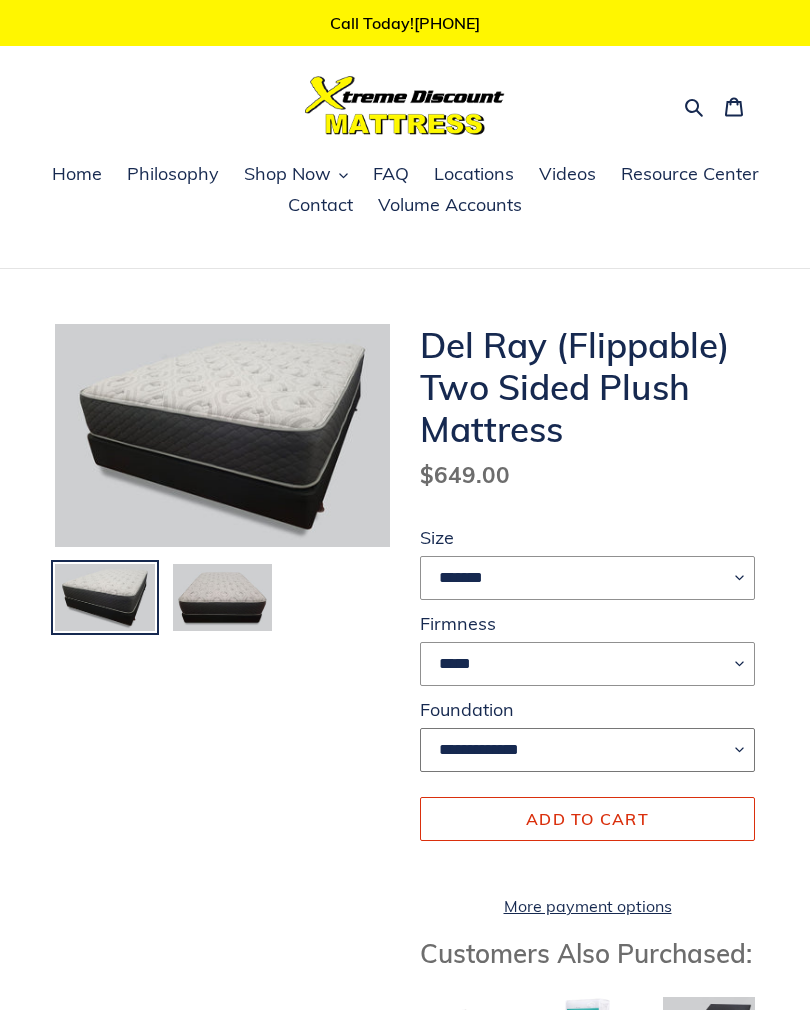 click on "**********" at bounding box center [587, 750] 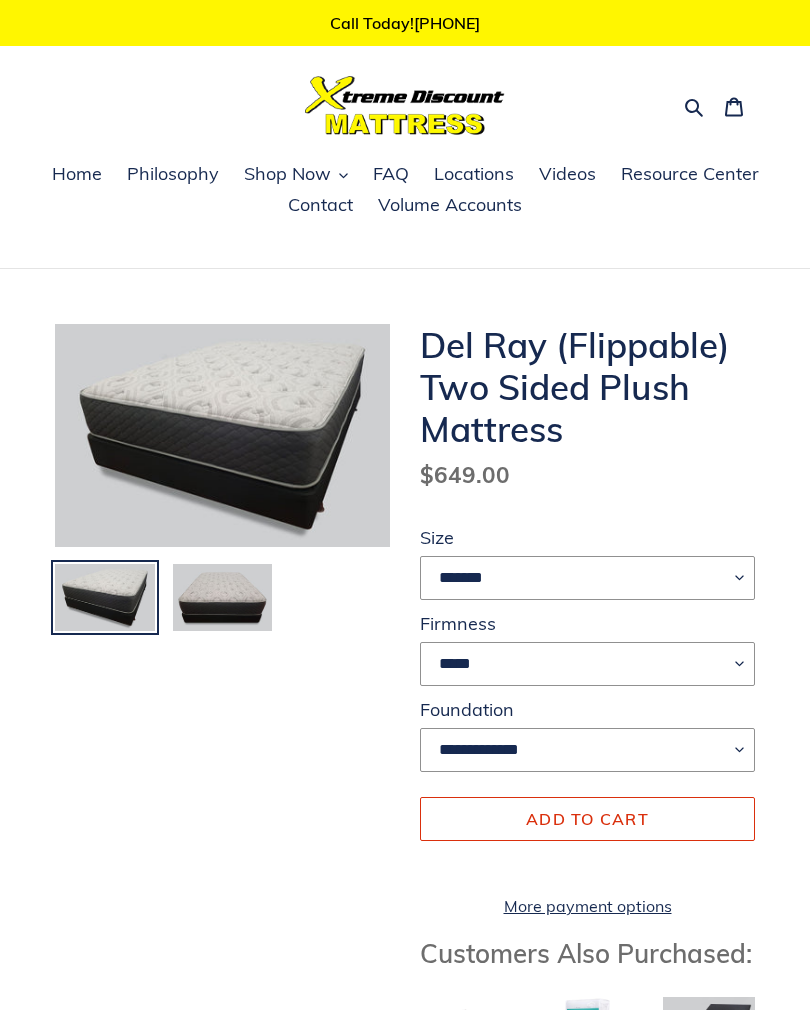 click on "Del Ray (Flippable) Two Sided Plush Mattress
Regular price
$649.00
Sale price
$599.00
Regular price
$649.00
Sale
Sold out
Unit price
/ per
****" at bounding box center (405, 1621) 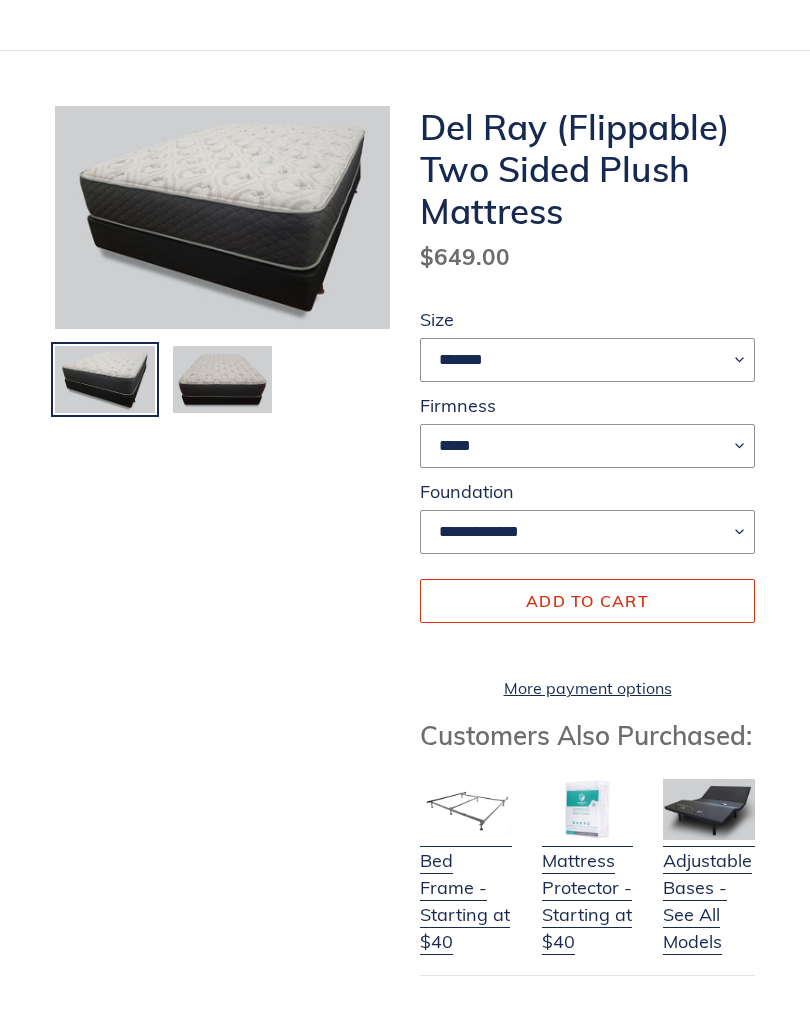 scroll, scrollTop: 210, scrollLeft: 0, axis: vertical 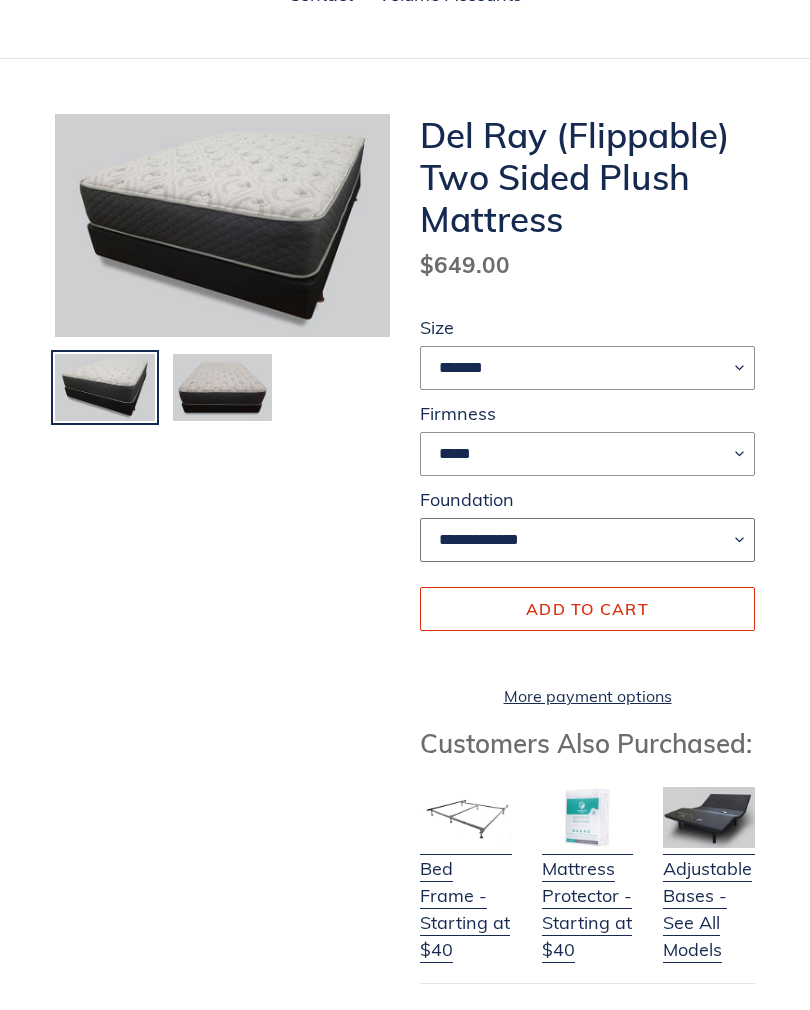 click on "**********" at bounding box center (587, 540) 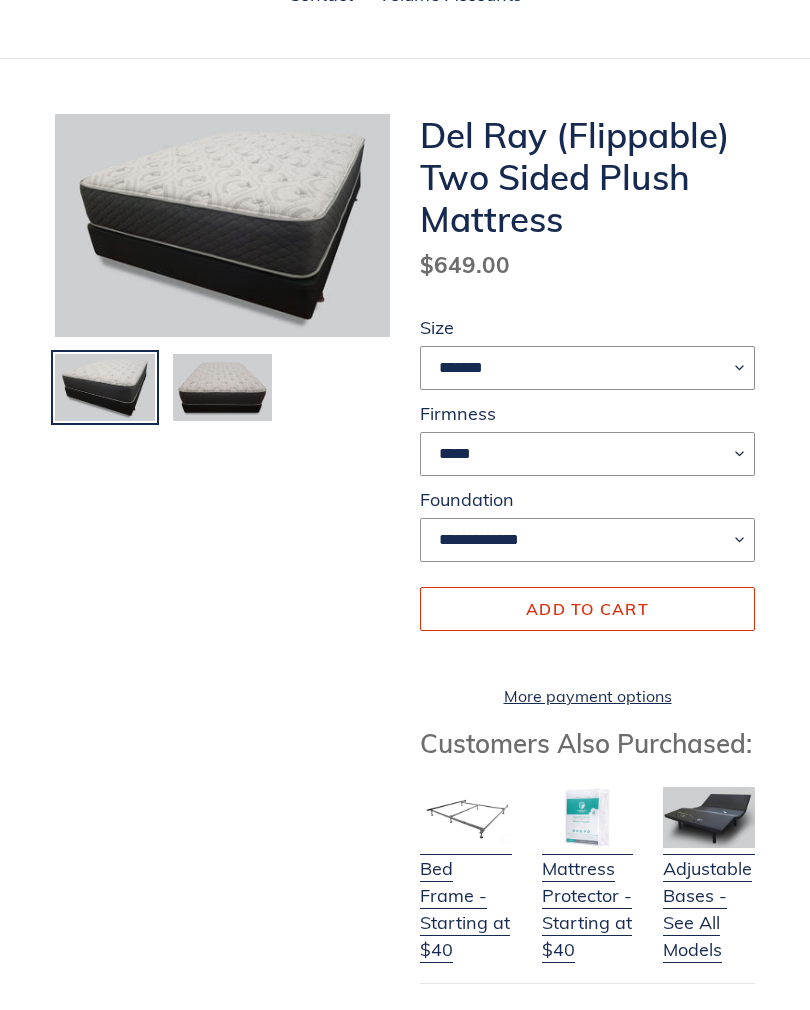 click on "Del Ray (Flippable) Two Sided Plush Mattress
Regular price
$649.00
Sale price
$599.00
Regular price
$649.00
Sale
Sold out
Unit price
/ per
**** ******* ****" at bounding box center [390, 1411] 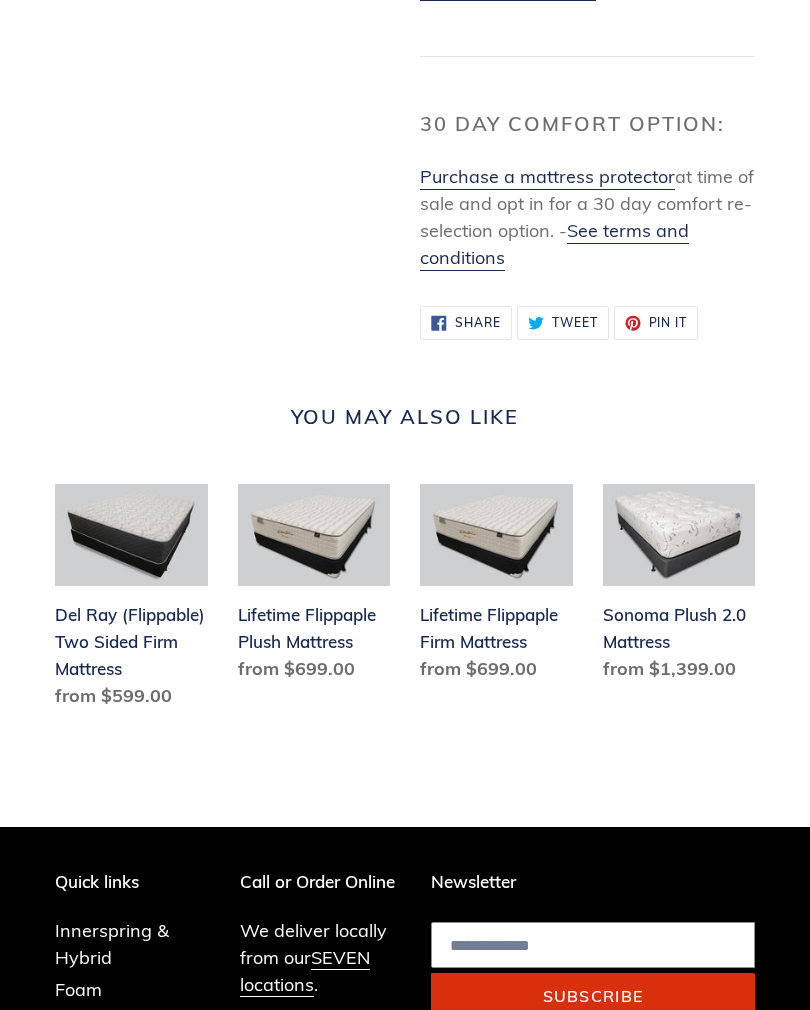 scroll, scrollTop: 2569, scrollLeft: 0, axis: vertical 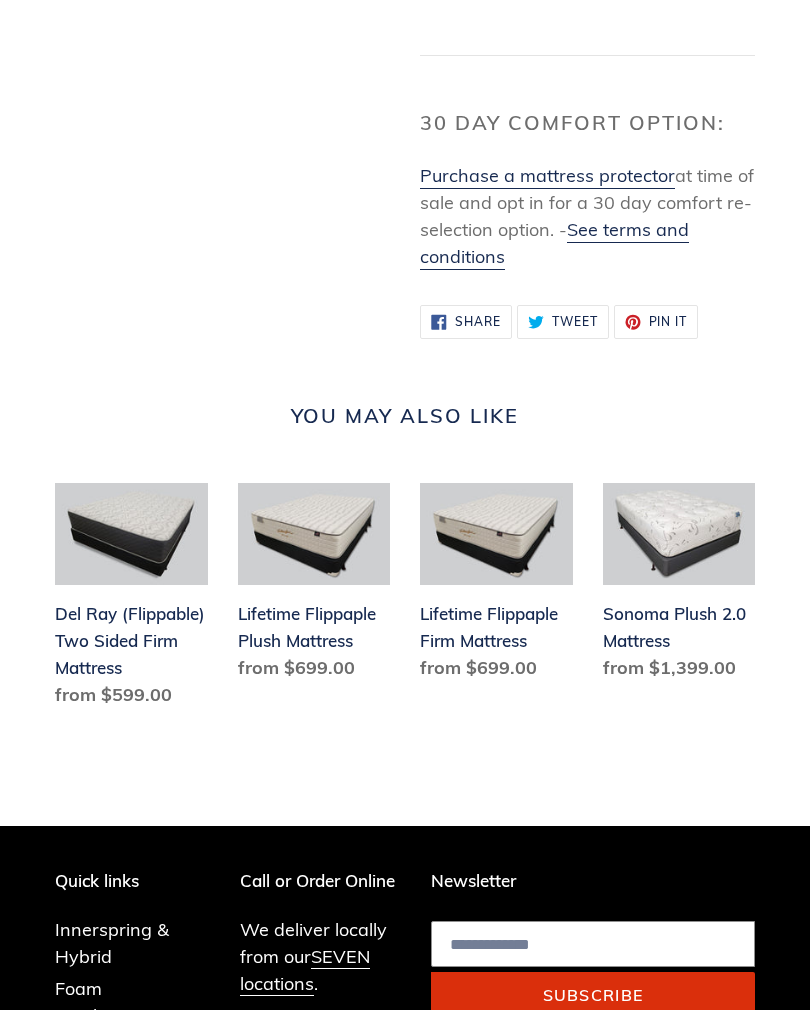 click on "You may also like
Del Ray (Flippable) Two Sided Firm Mattress
Del Ray (Flippable) Two Sided Firm Mattress
Regular price
from $599.00
Sale price
from $599.00
Regular price
Unit price
/ per
Sale
Sold out
Lifetime Flippaple Plush Mattress
Lifetime Flippaple Plush Mattress
Regular price
from $699.00
Sale price
from $699.00
Regular price" at bounding box center [405, 561] 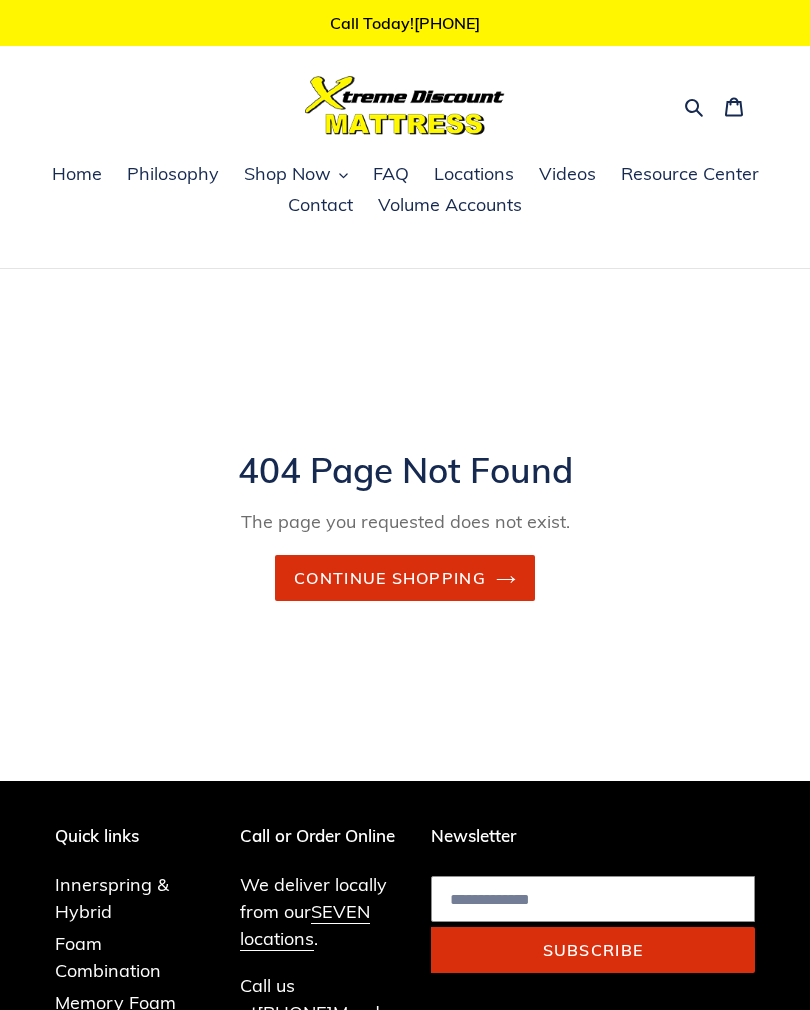 scroll, scrollTop: 0, scrollLeft: 0, axis: both 